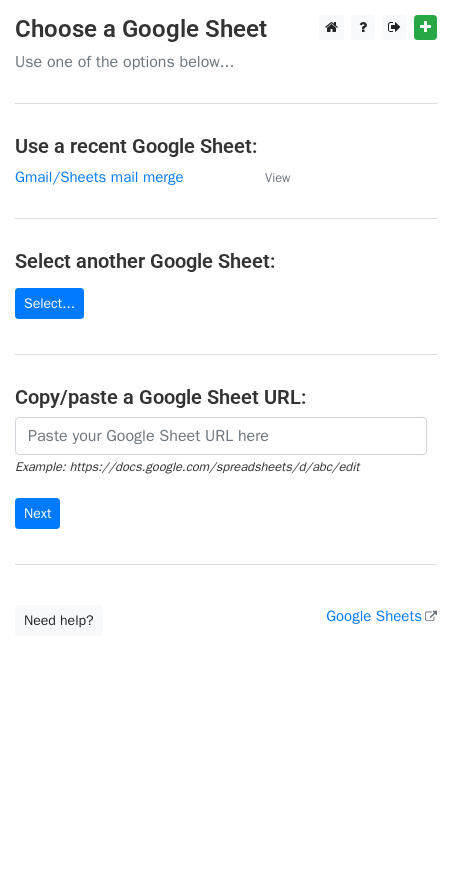 scroll, scrollTop: 0, scrollLeft: 0, axis: both 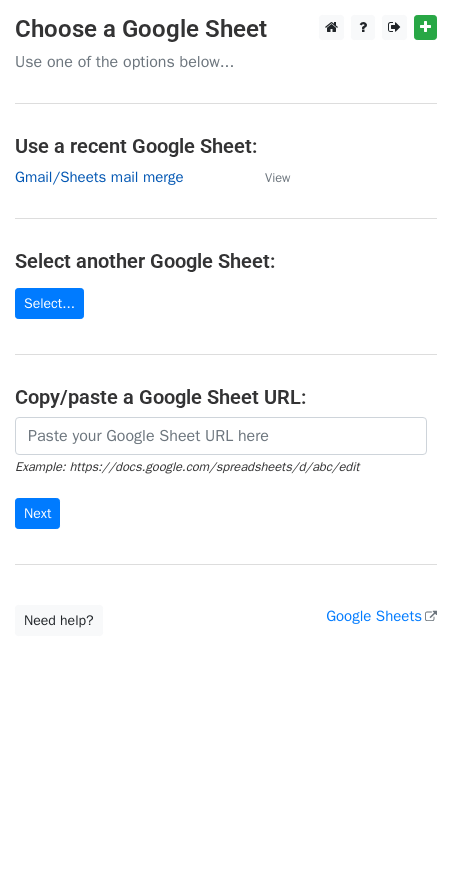 click on "Gmail/Sheets mail merge" at bounding box center [99, 177] 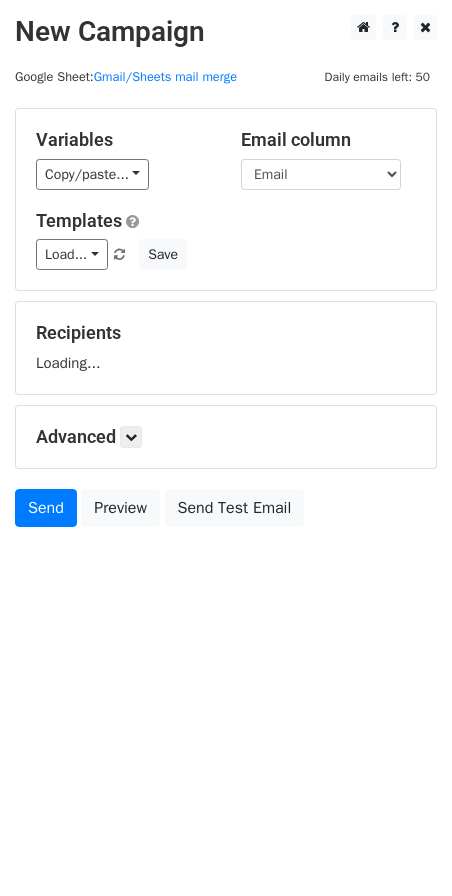 scroll, scrollTop: 0, scrollLeft: 0, axis: both 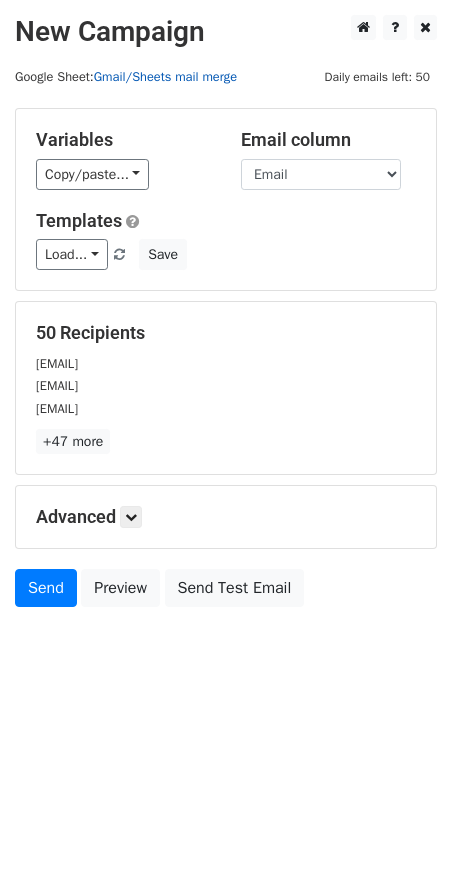 click on "Gmail/Sheets mail merge" at bounding box center [165, 77] 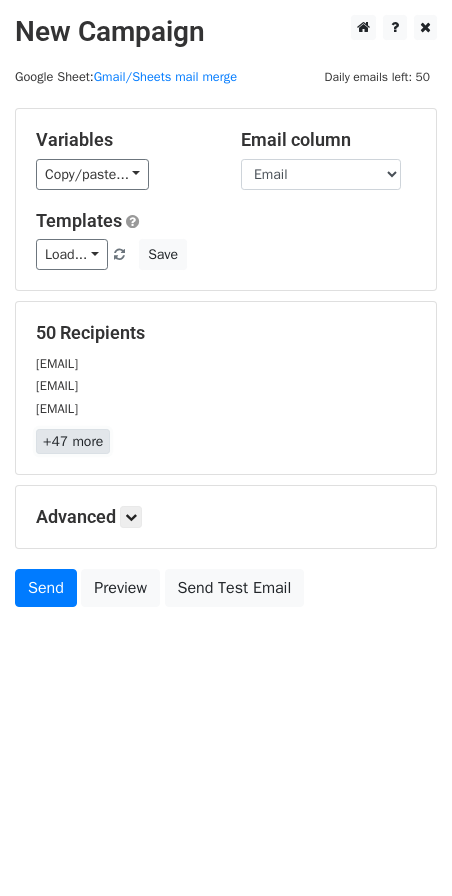 click on "+47 more" at bounding box center [73, 441] 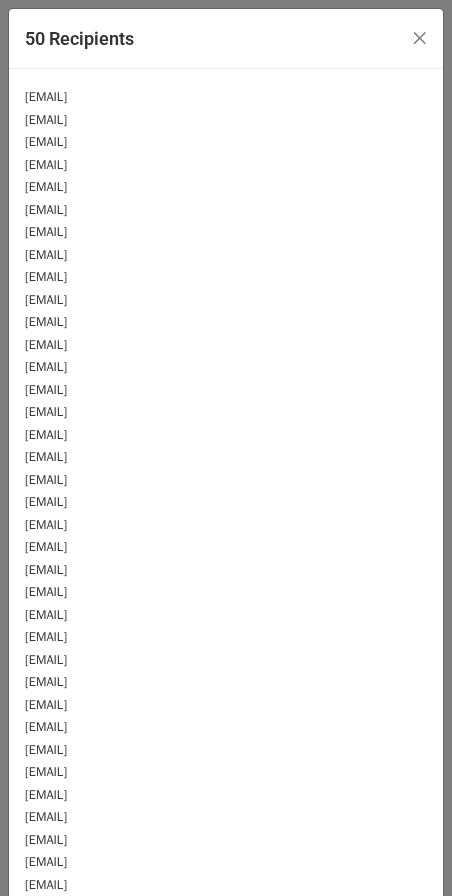scroll, scrollTop: 410, scrollLeft: 0, axis: vertical 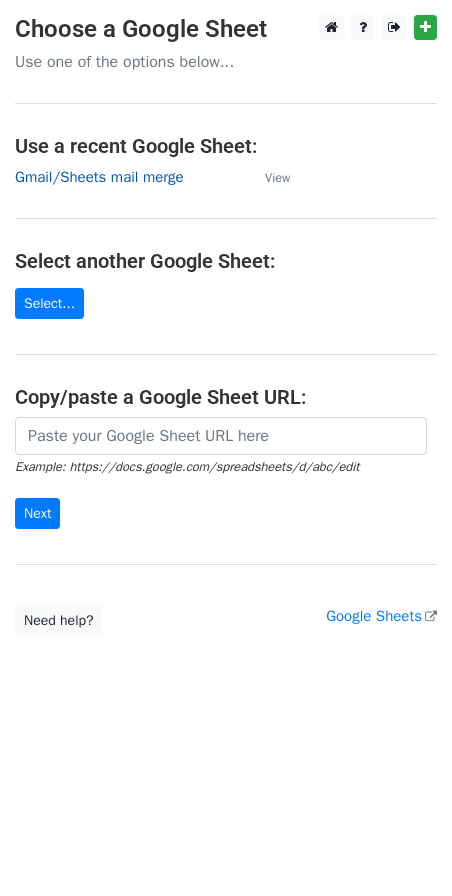 click on "Gmail/Sheets mail merge" at bounding box center (99, 177) 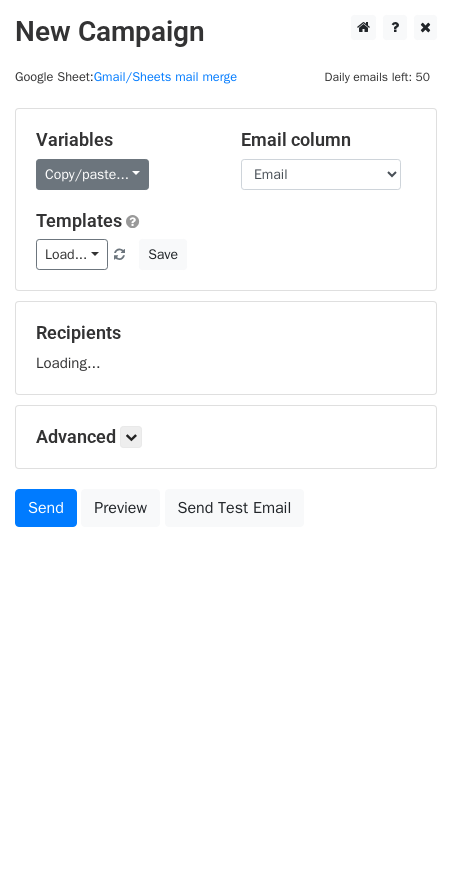 scroll, scrollTop: 0, scrollLeft: 0, axis: both 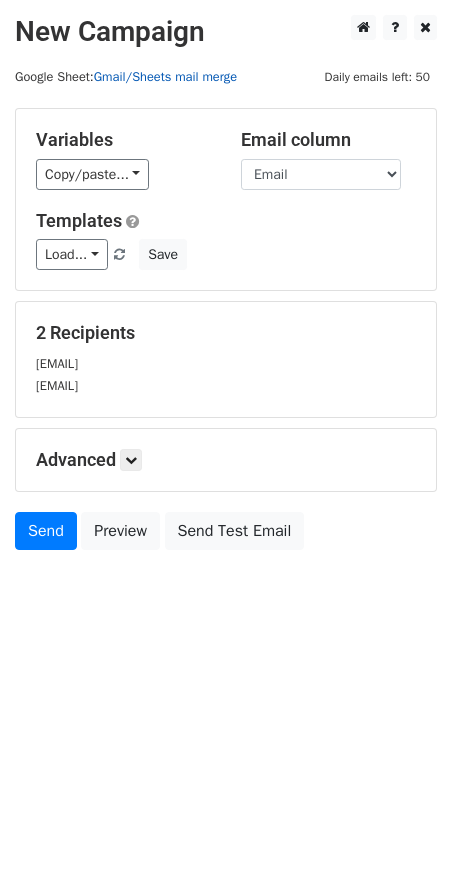 click on "Gmail/Sheets mail merge" at bounding box center (165, 77) 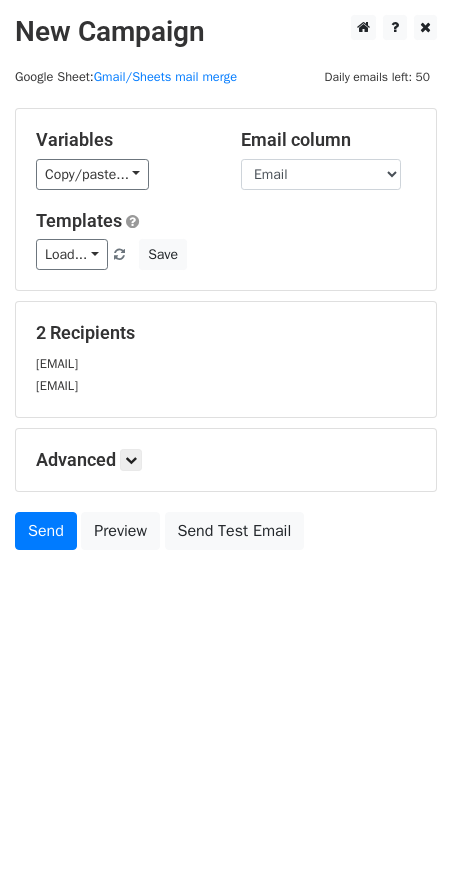 click on "New Campaign
Daily emails left: 50
Google Sheet:
Gmail/Sheets mail merge
Variables
Copy/paste...
{{First name}}
{{Last name}}
{{Email}}
{{Description}}
{{Discount code}}
{{Discount amount}}
Email column
First name
Last name
Email
Description
Discount code
Discount amount
Templates
Load...
No templates saved
Save
2 Recipients
doris.lai@udngroup.com.tw
mackenzie.wu@udngroup.com.tw
Advanced
Tracking
Track Opens
UTM Codes
Track Clicks
Filters
Only include spreadsheet rows that match the following filters:
Schedule
Send now
Unsubscribe
Add unsubscribe link
Copy unsubscribe link
Send" at bounding box center [226, 448] 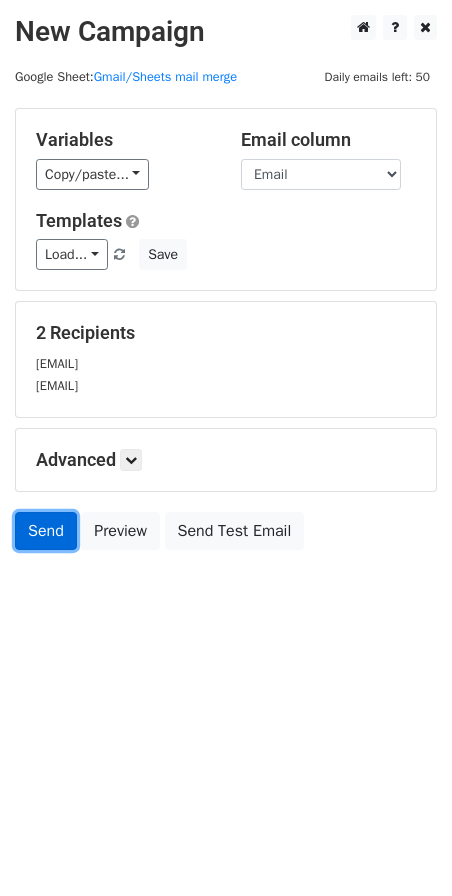 click on "Send" at bounding box center [46, 531] 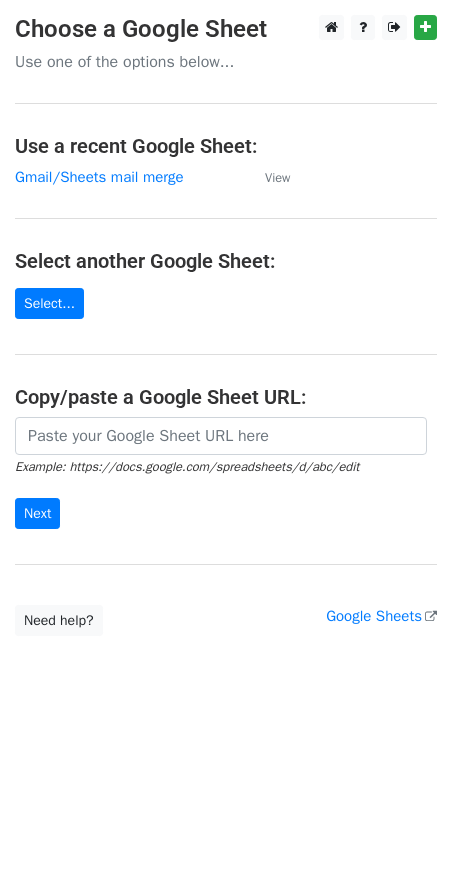 scroll, scrollTop: 0, scrollLeft: 0, axis: both 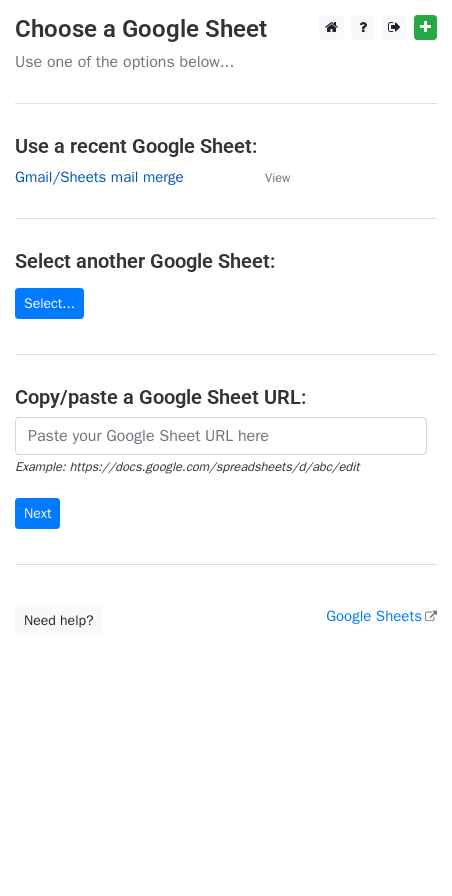 click on "Gmail/Sheets mail merge" at bounding box center (99, 177) 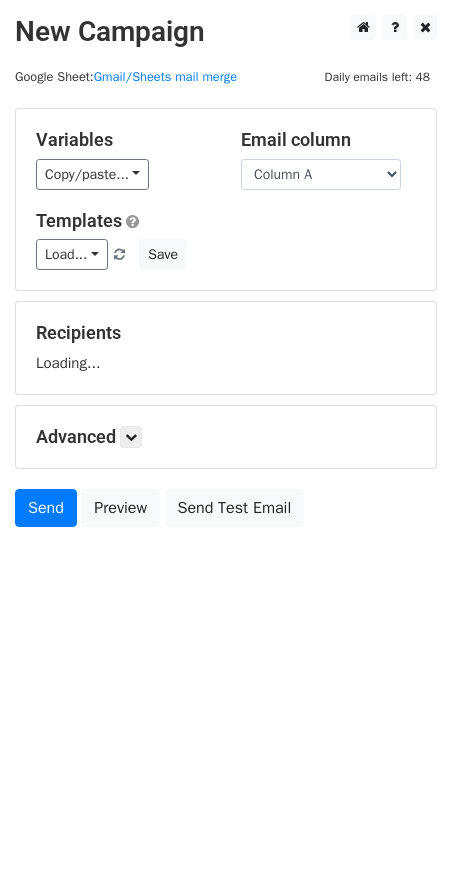 scroll, scrollTop: 0, scrollLeft: 0, axis: both 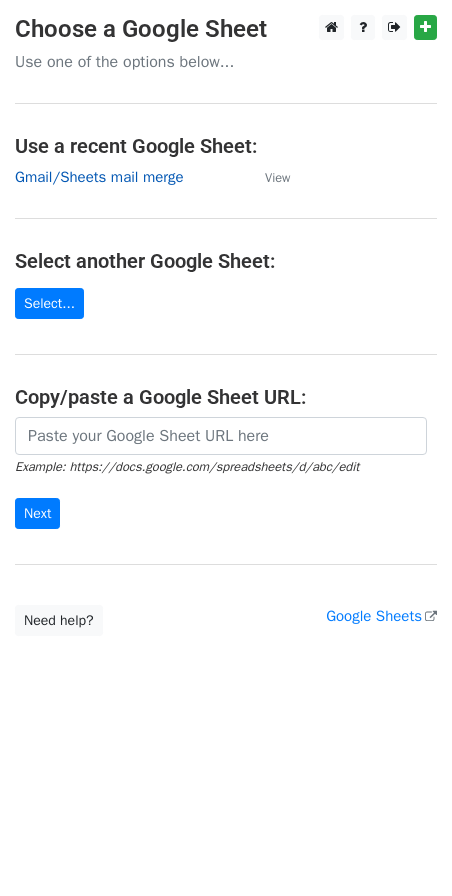 click on "Gmail/Sheets mail merge" at bounding box center (99, 177) 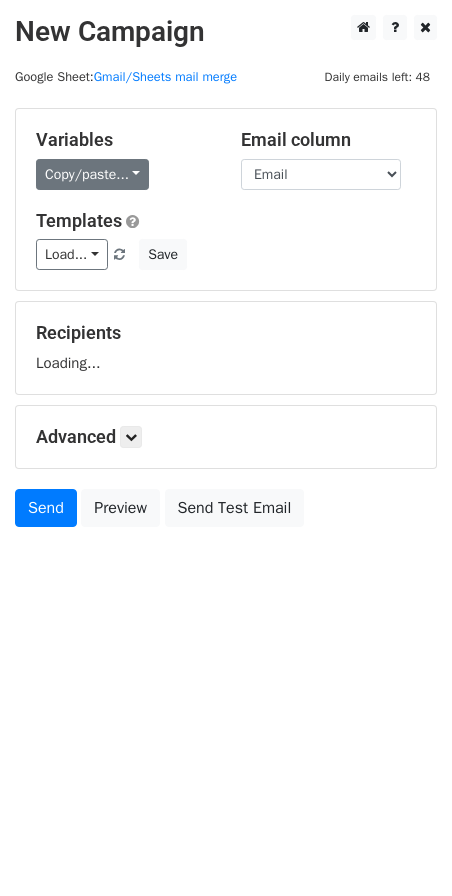 scroll, scrollTop: 0, scrollLeft: 0, axis: both 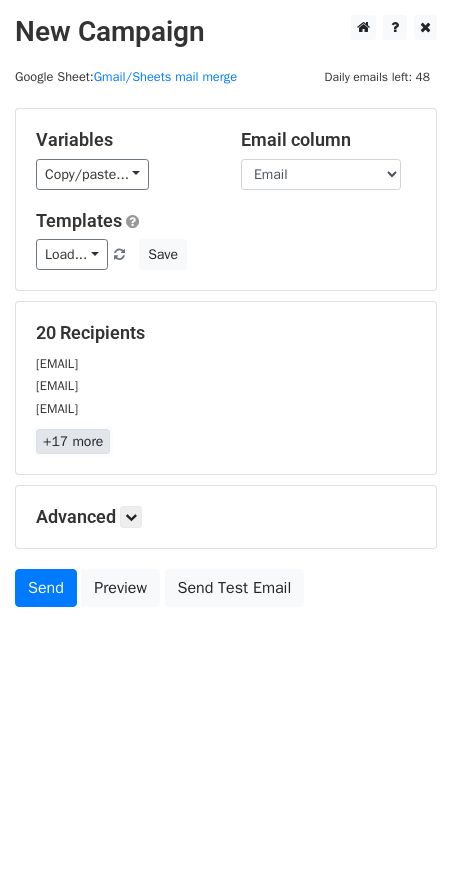click on "+17 more" at bounding box center [73, 441] 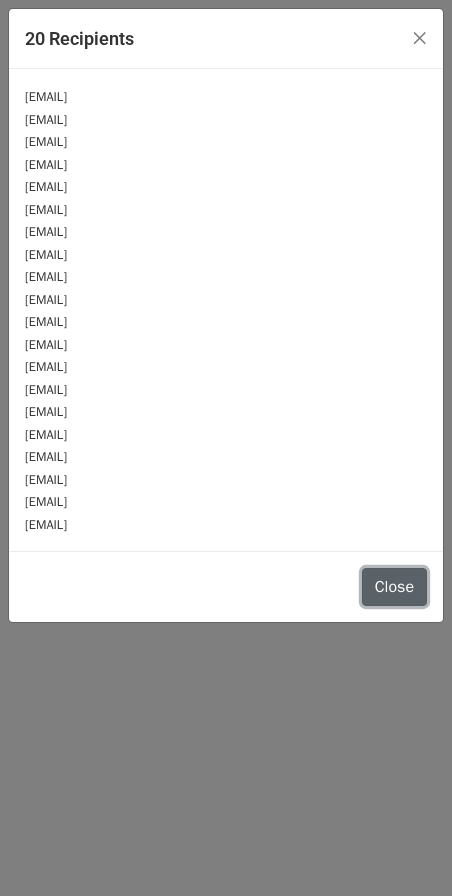 click on "Close" at bounding box center (394, 587) 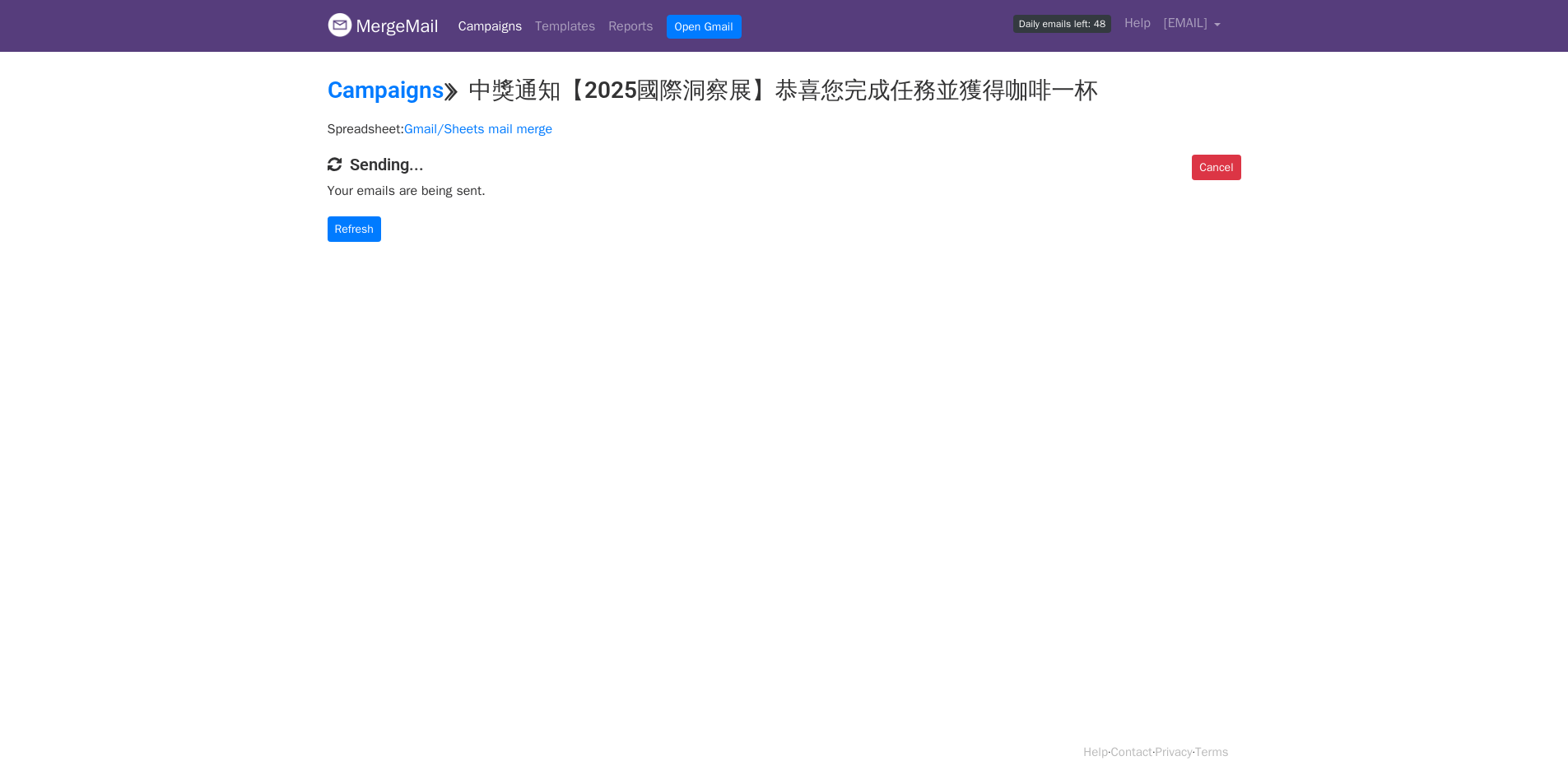 scroll, scrollTop: 0, scrollLeft: 0, axis: both 